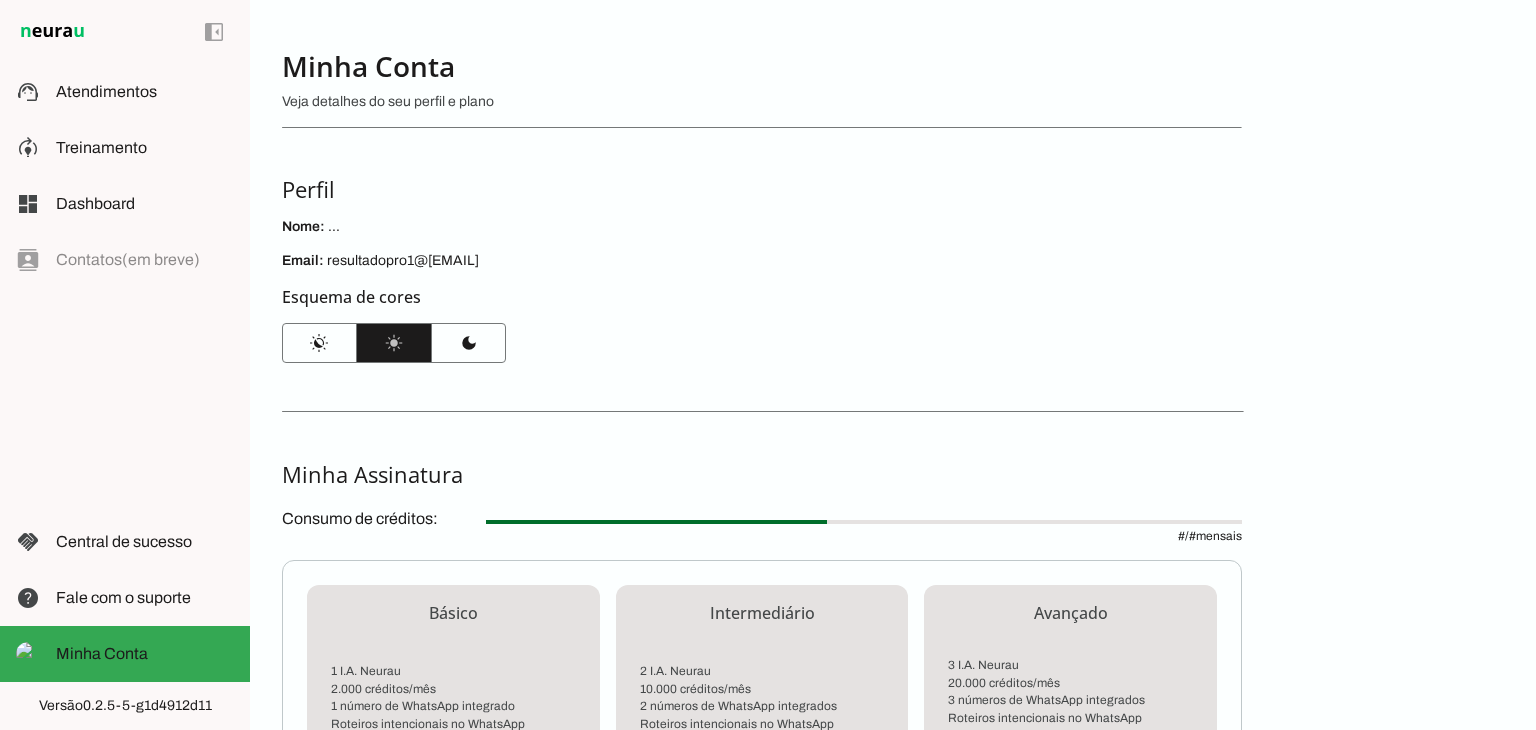 scroll, scrollTop: 0, scrollLeft: 0, axis: both 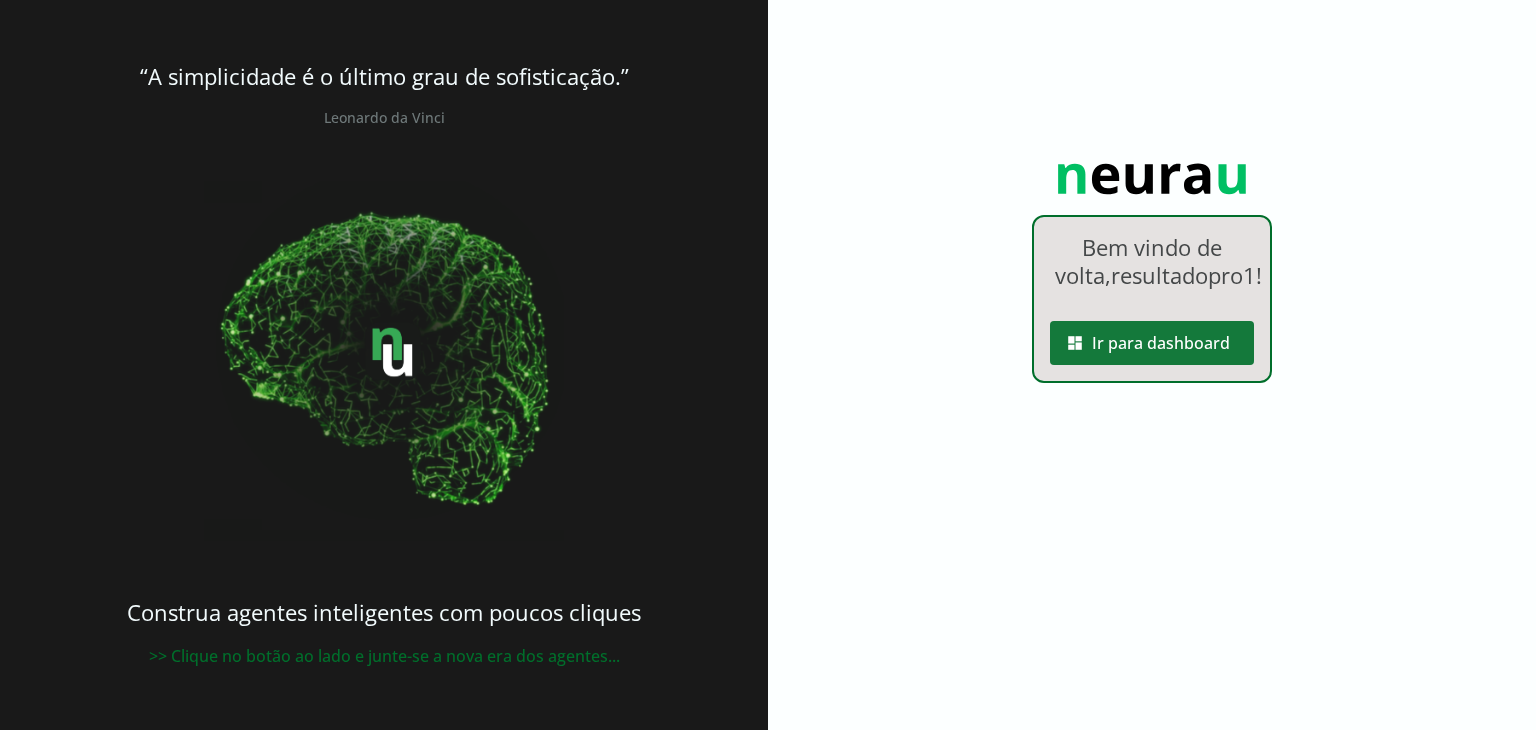 click at bounding box center [1152, 343] 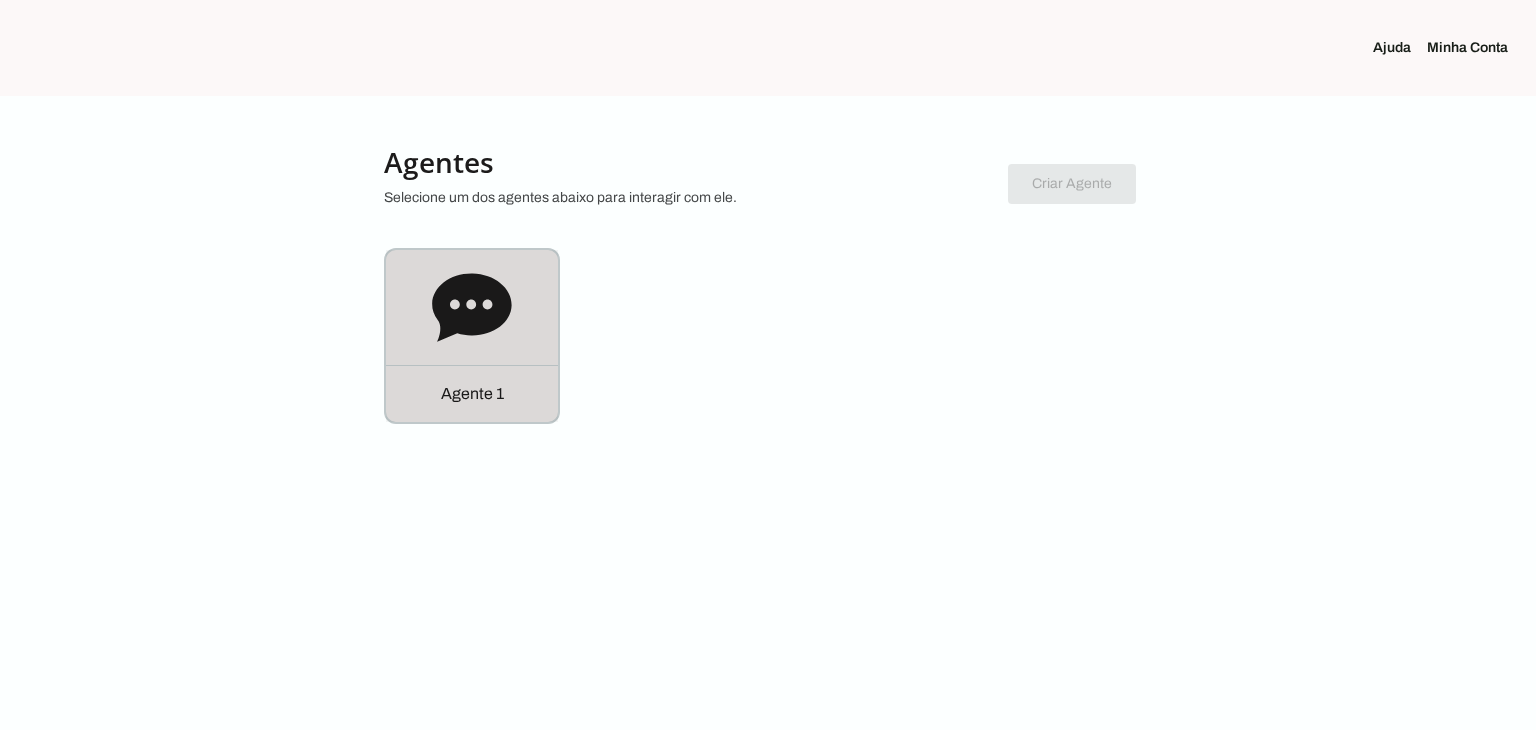 click 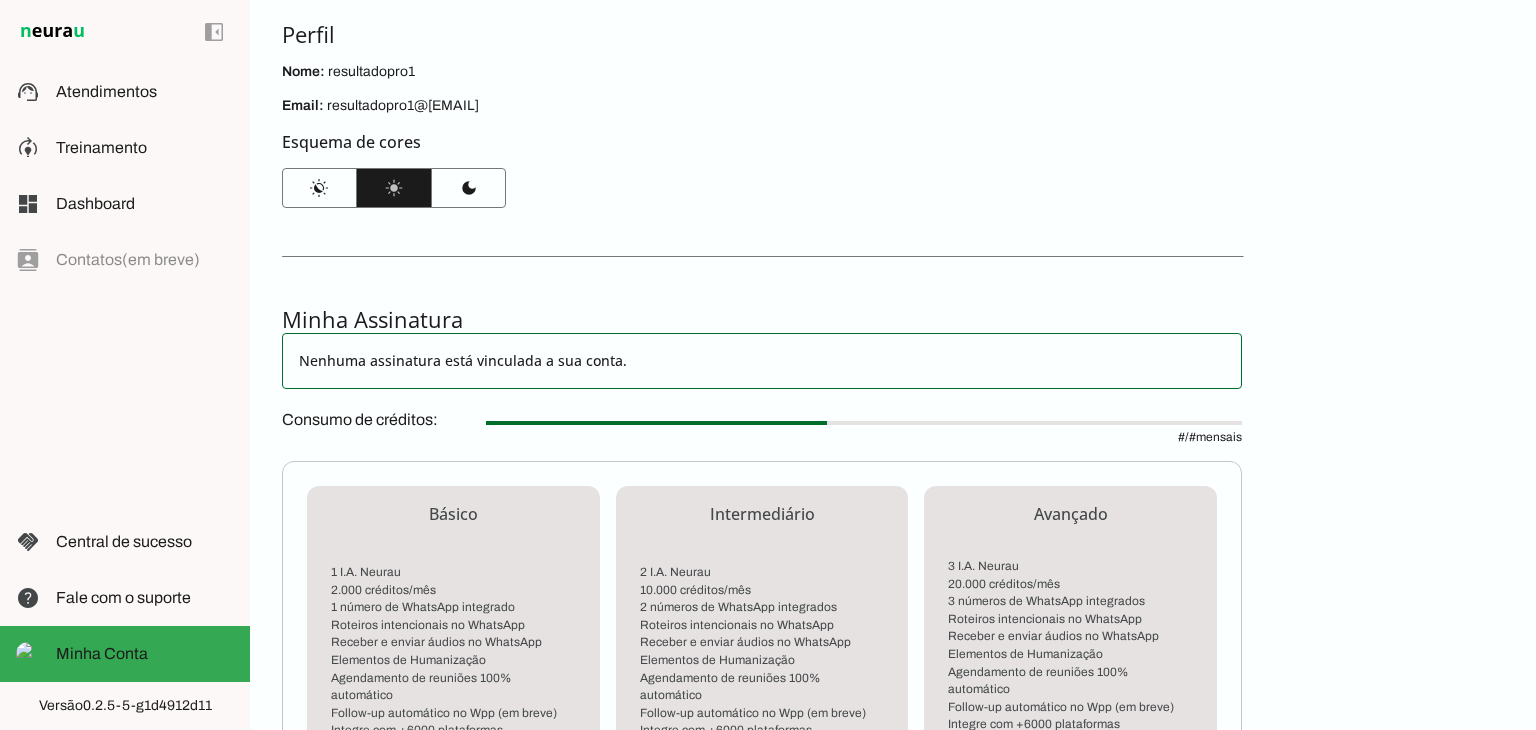 scroll, scrollTop: 0, scrollLeft: 0, axis: both 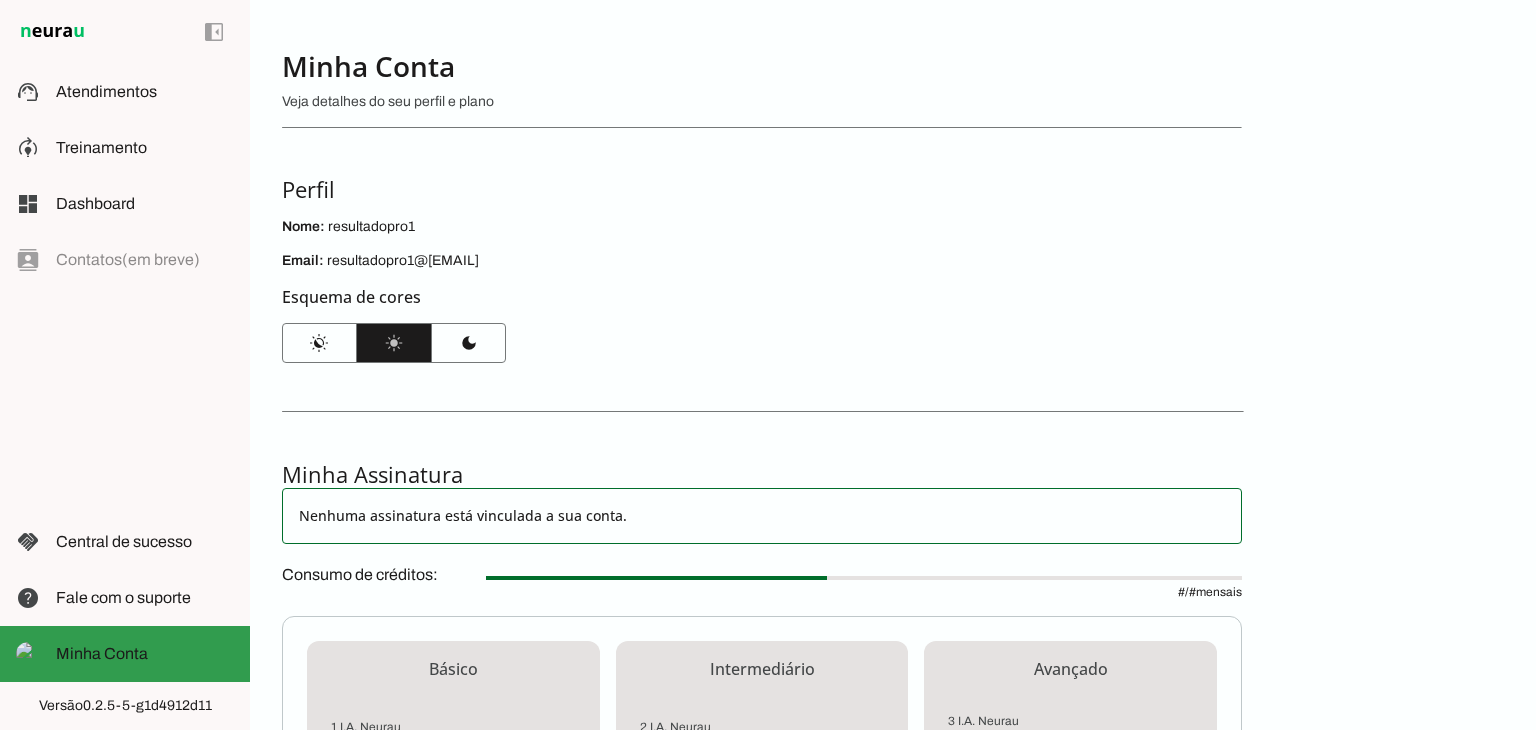 click at bounding box center (145, 654) 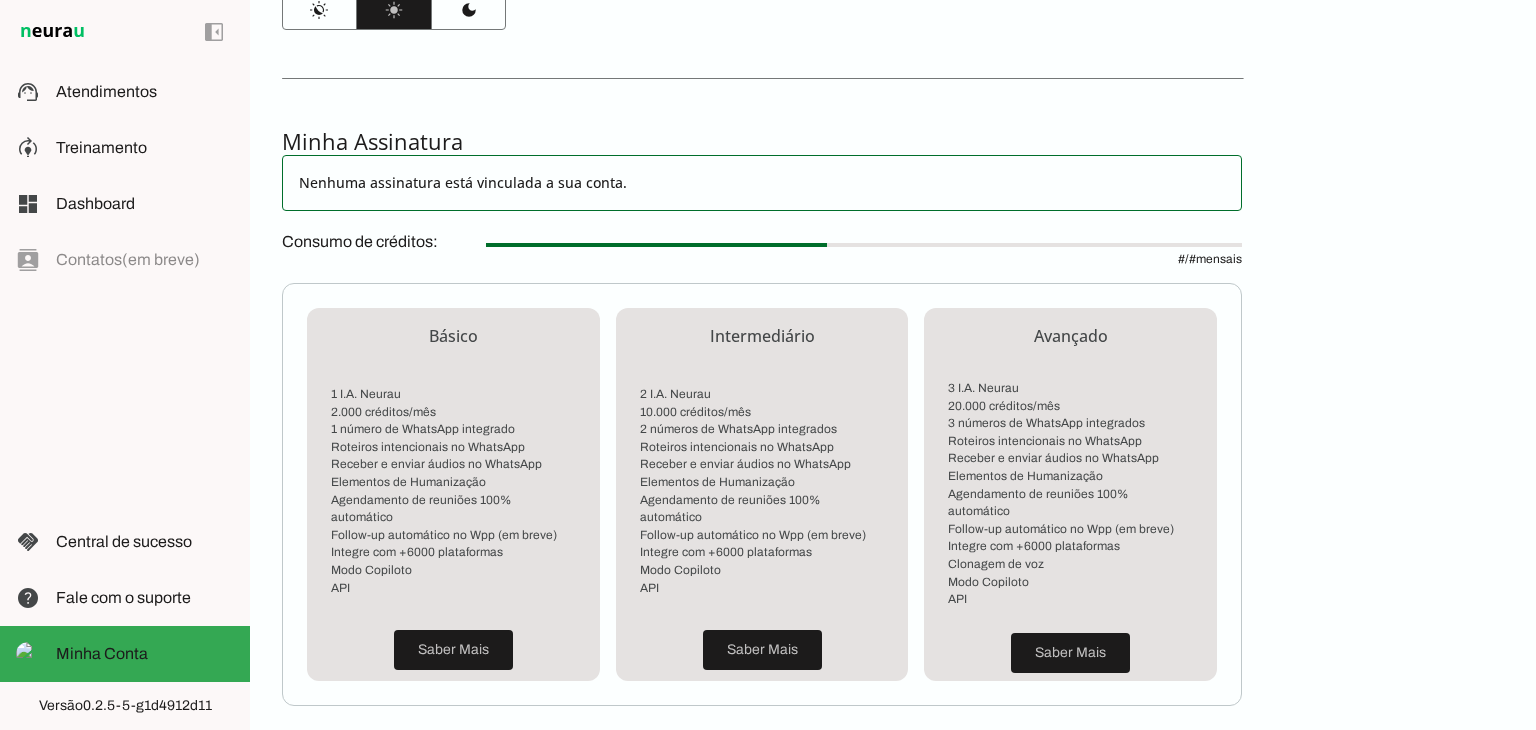 scroll, scrollTop: 561, scrollLeft: 0, axis: vertical 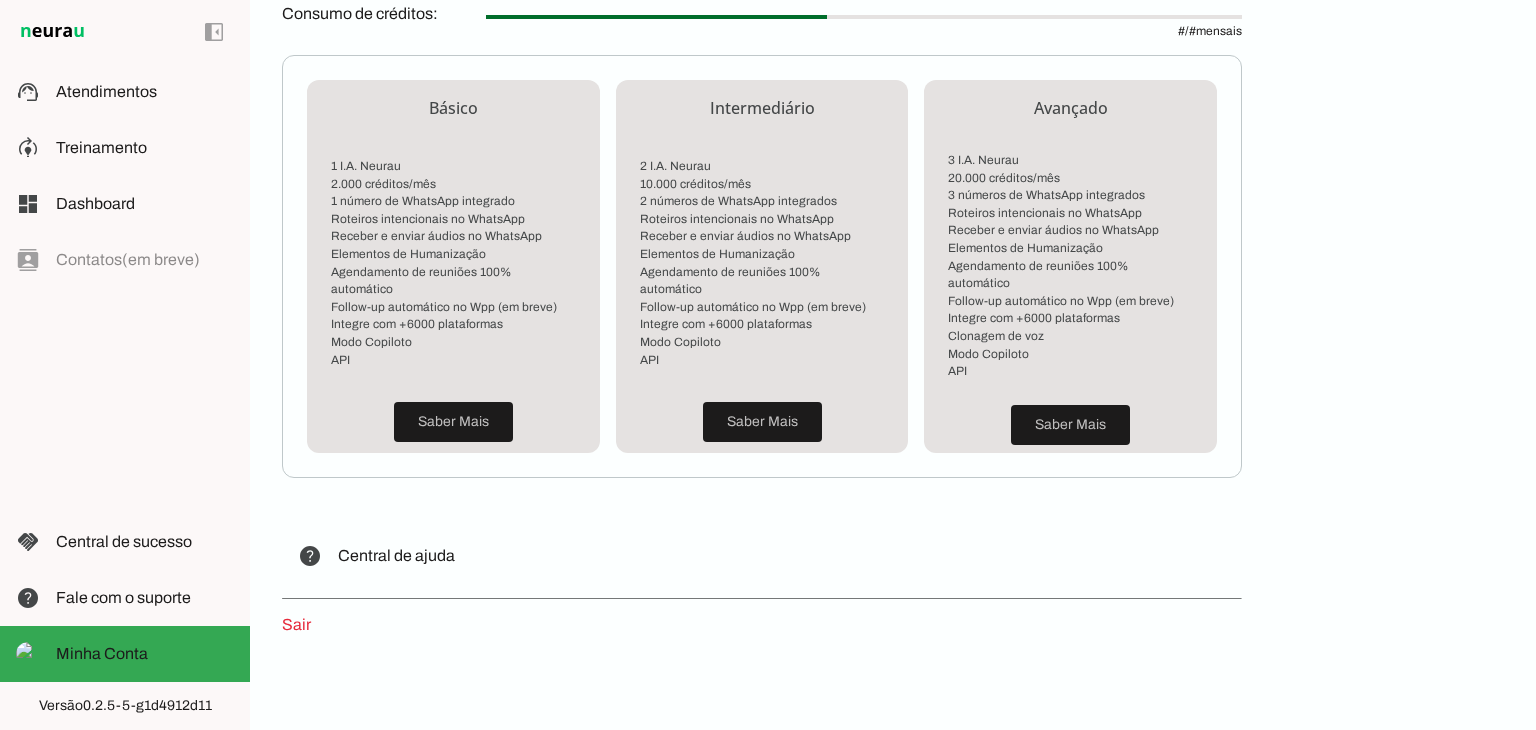 click on "Sair" at bounding box center (296, 624) 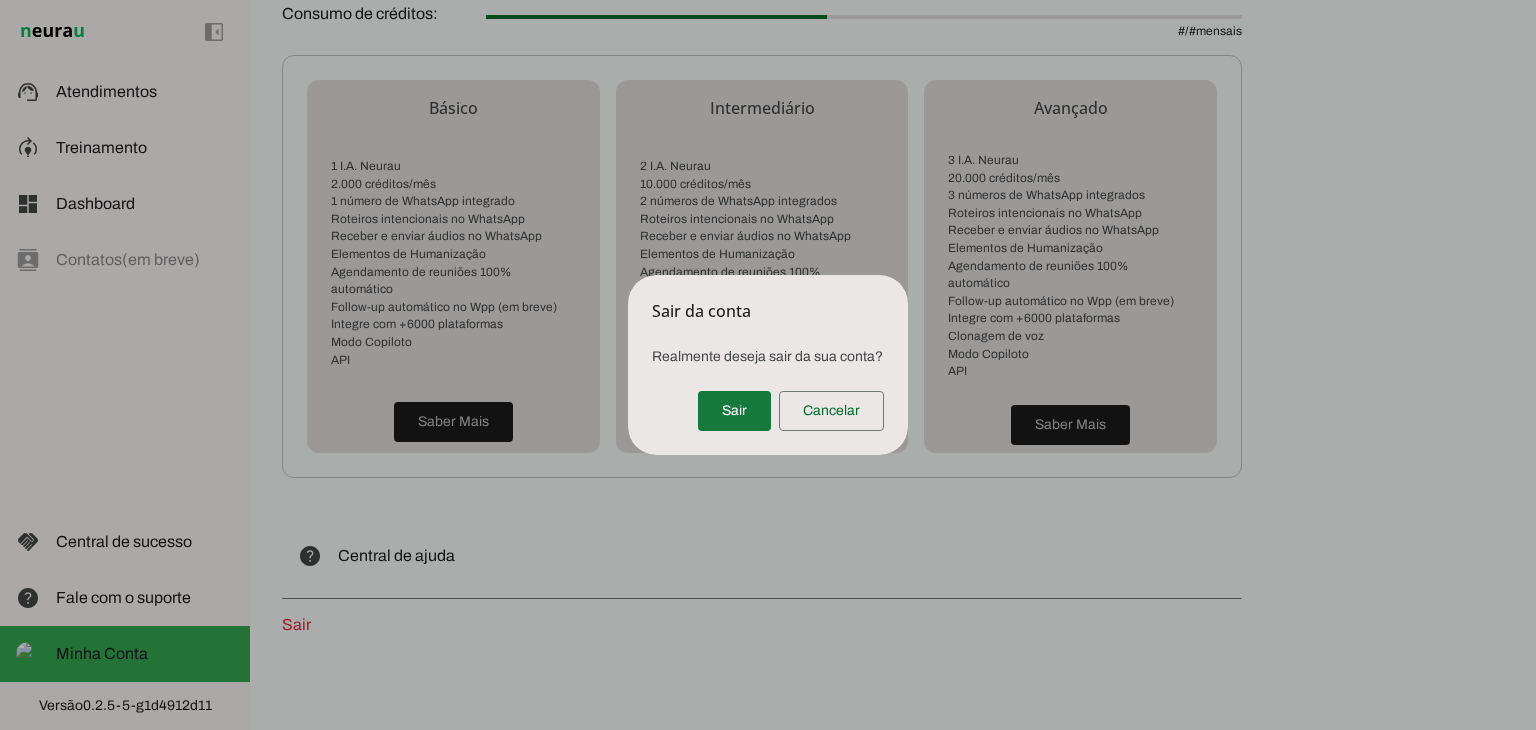 click at bounding box center [734, 411] 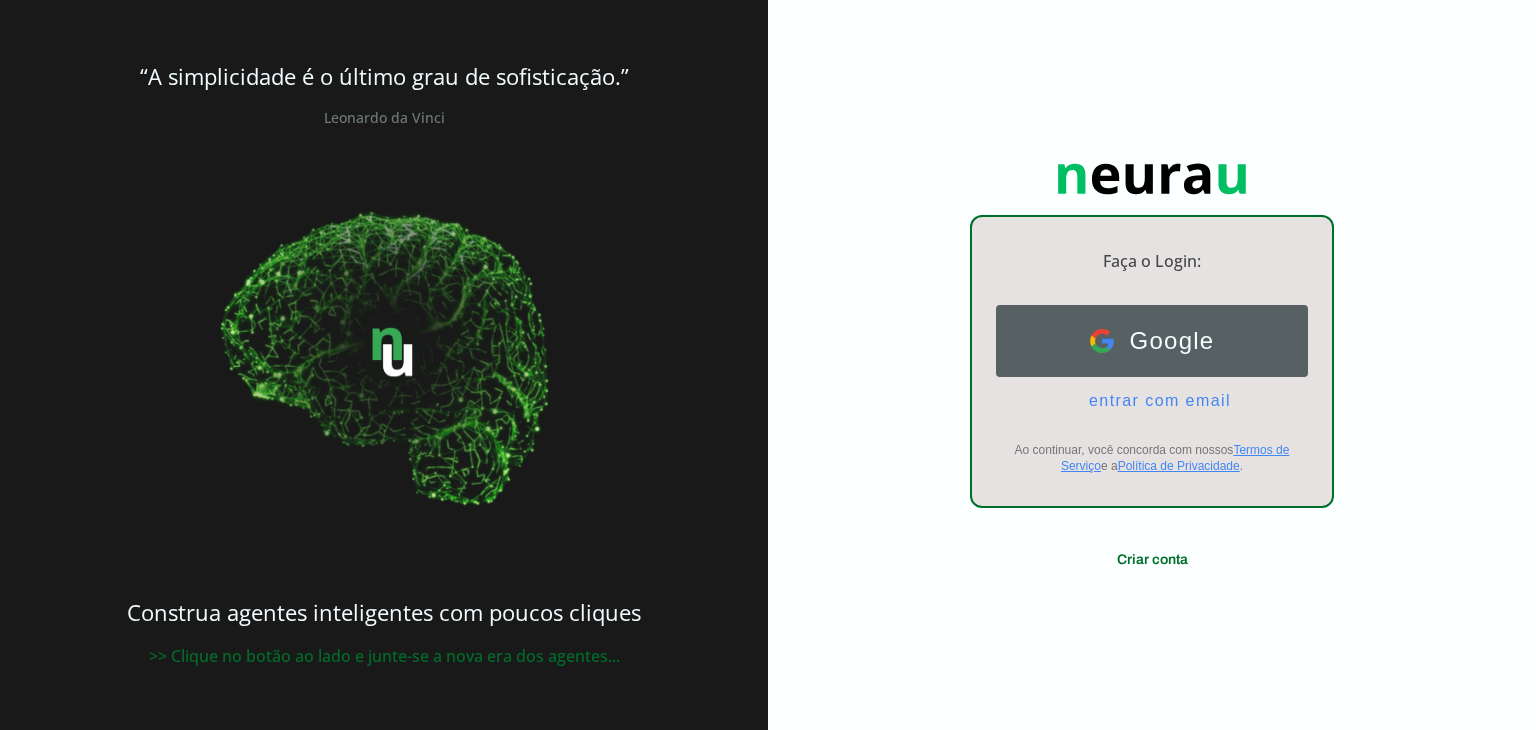 scroll, scrollTop: 0, scrollLeft: 0, axis: both 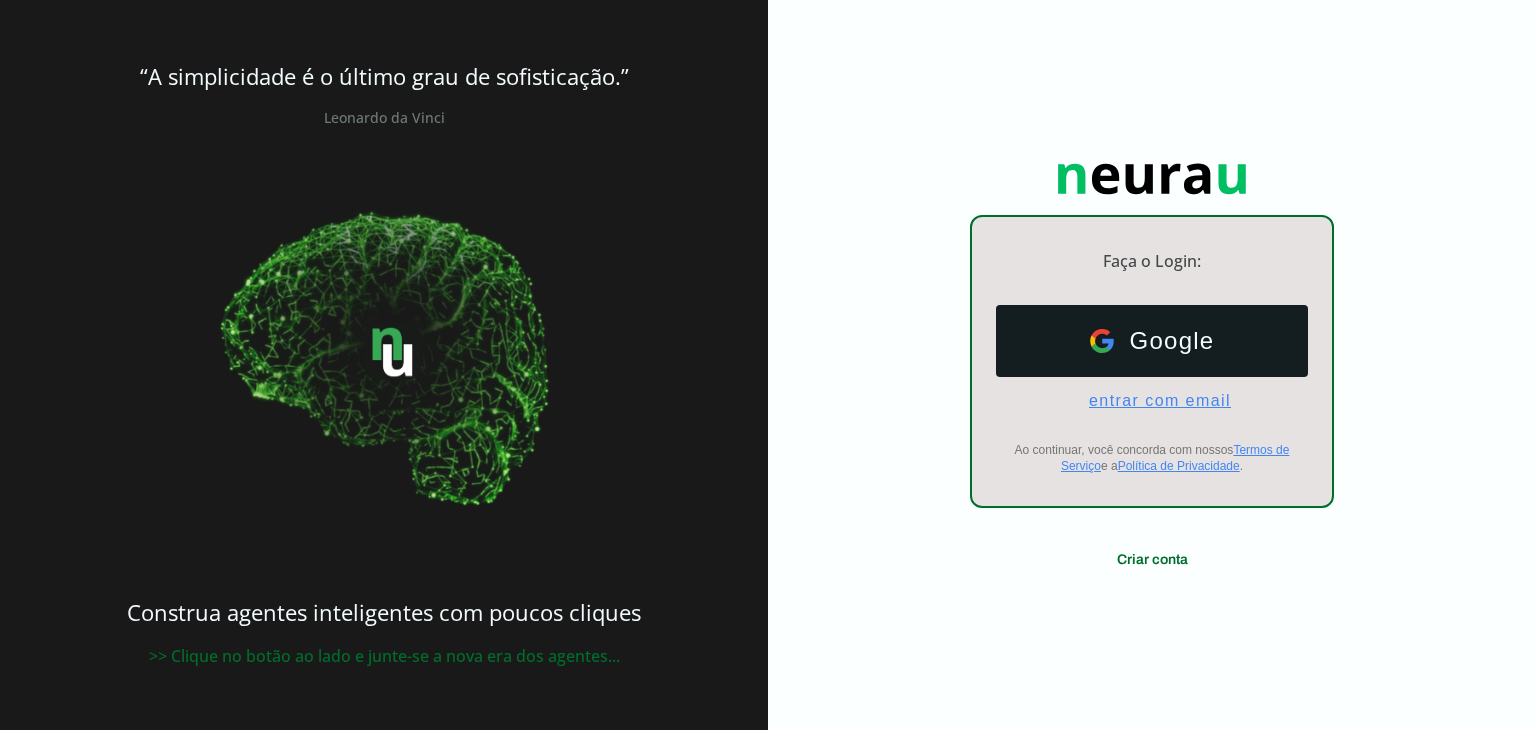 click on "entrar com email" at bounding box center [1152, 401] 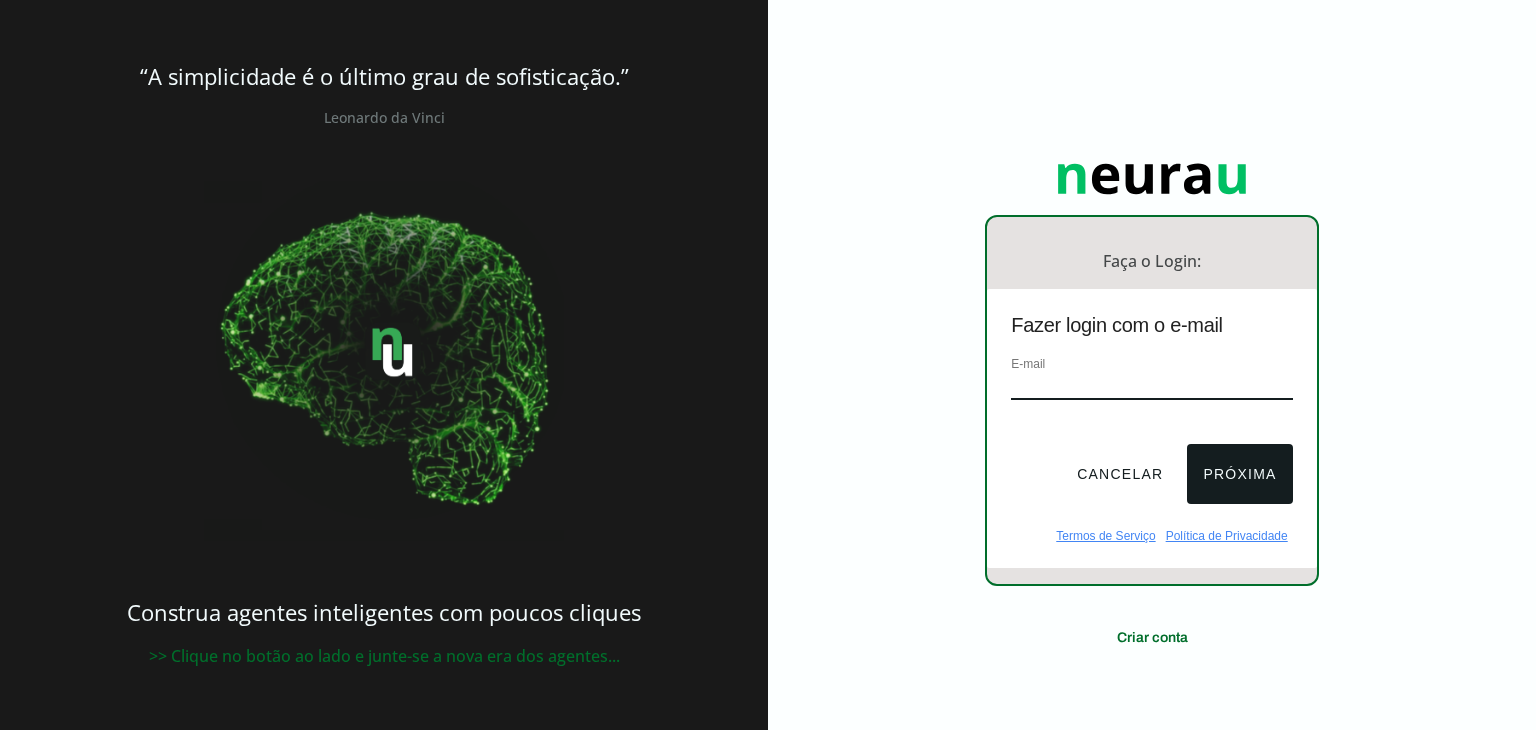 click at bounding box center [1151, 386] 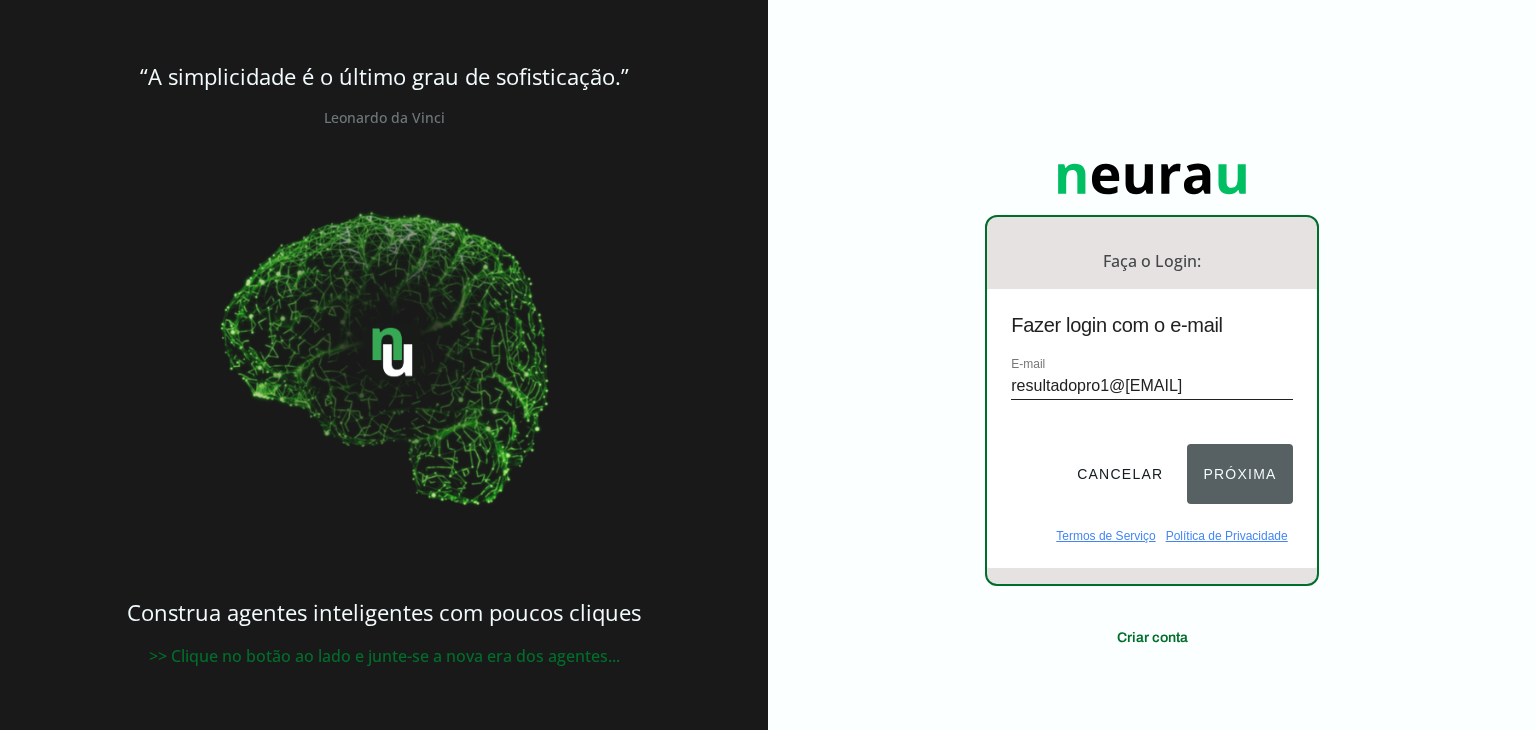 click on "Próxima" at bounding box center (1239, 474) 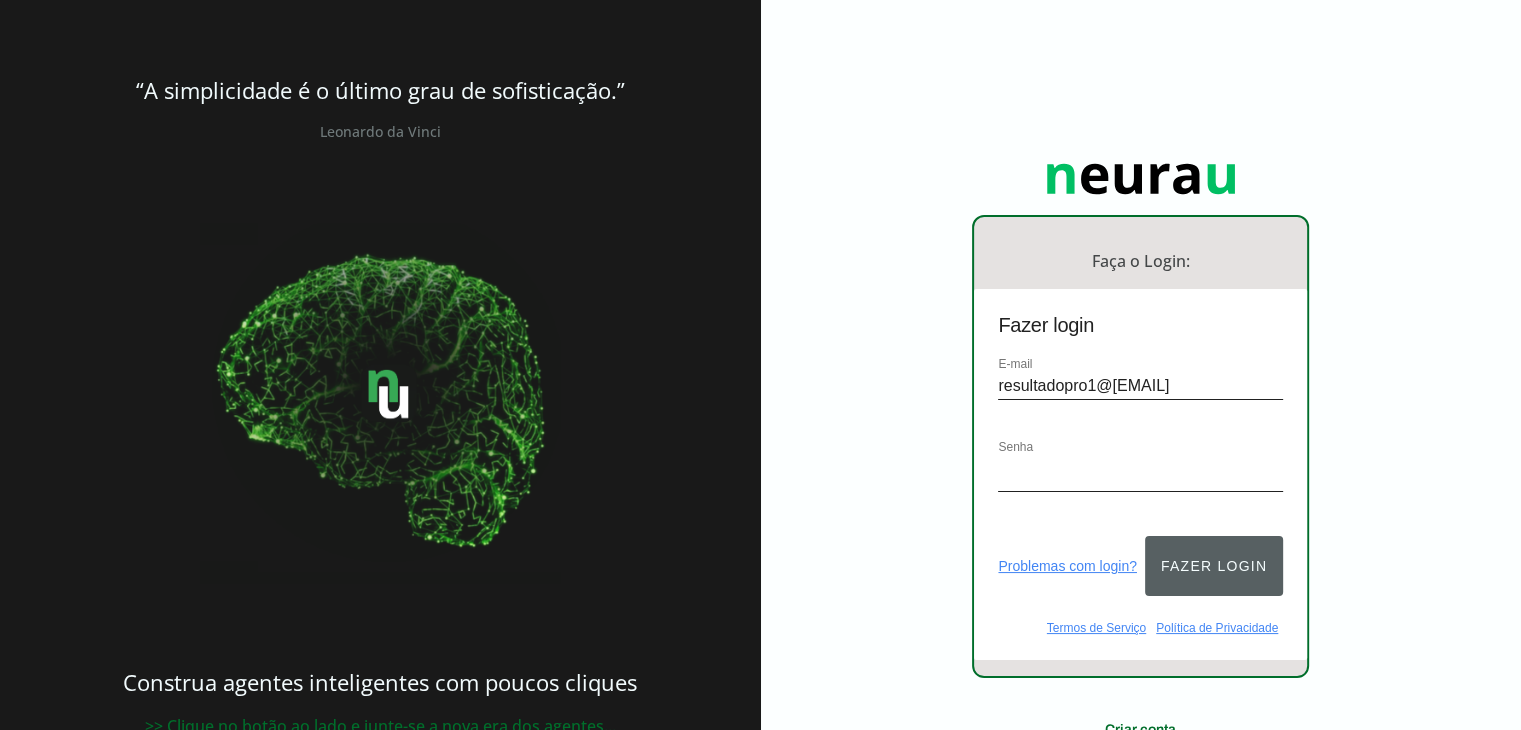 click on "Fazer login" at bounding box center [1214, 566] 